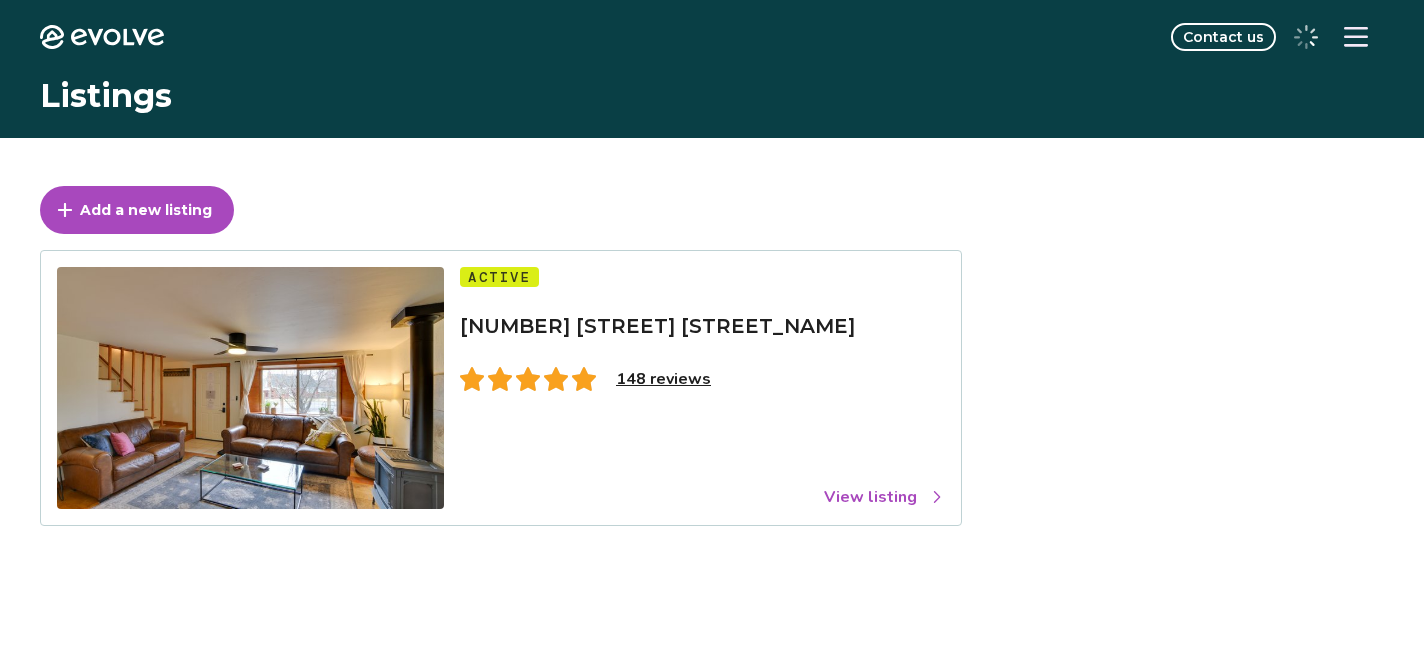 scroll, scrollTop: 0, scrollLeft: 0, axis: both 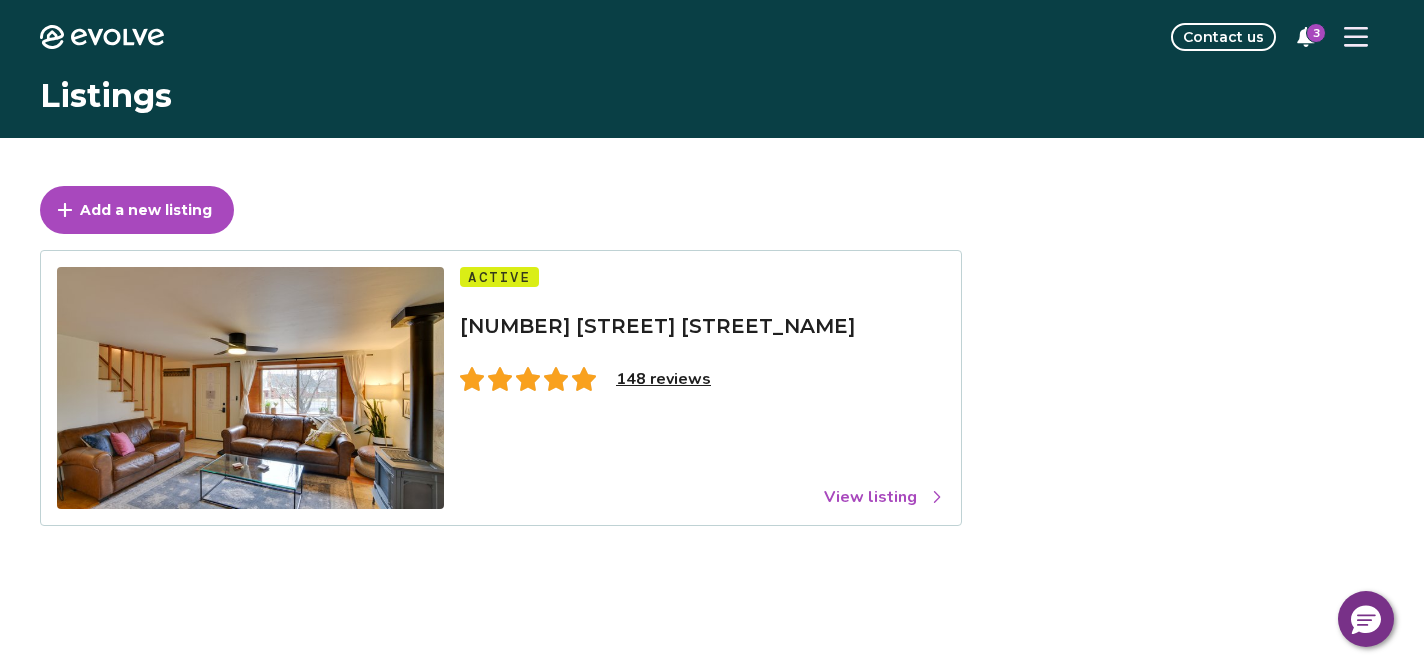 click on "Evolve" 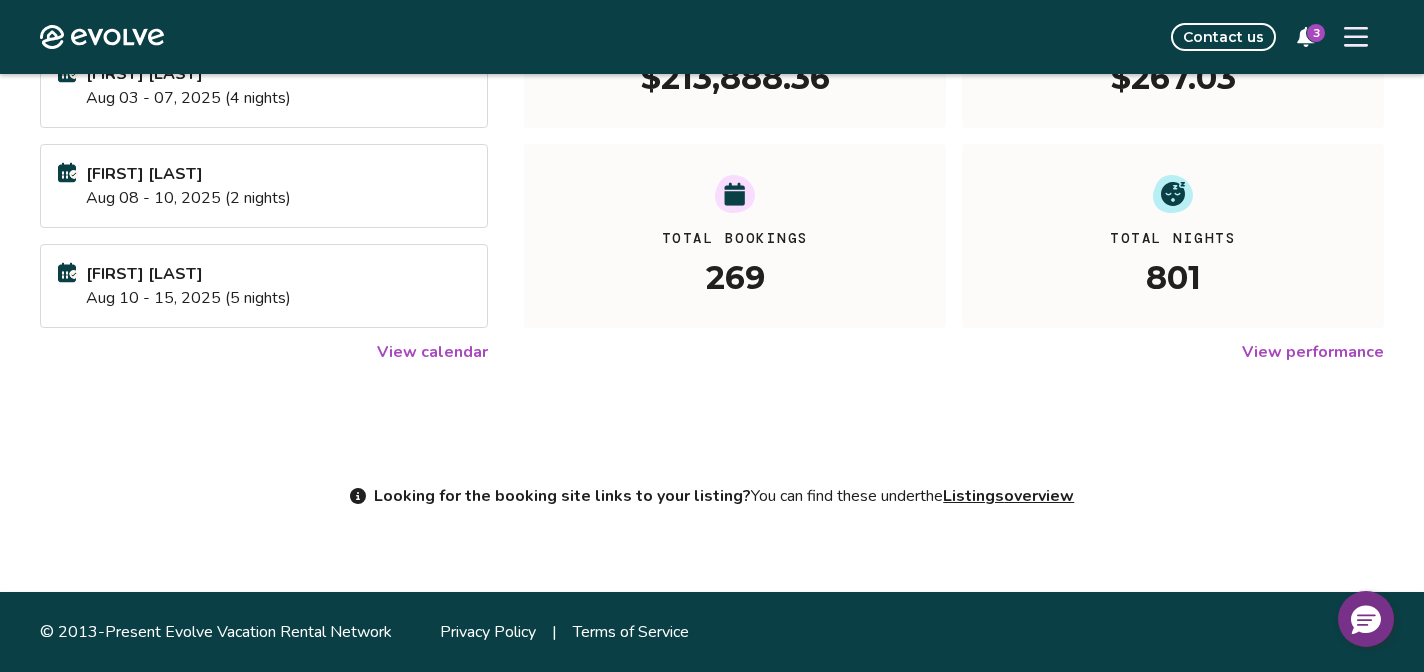 scroll, scrollTop: 362, scrollLeft: 0, axis: vertical 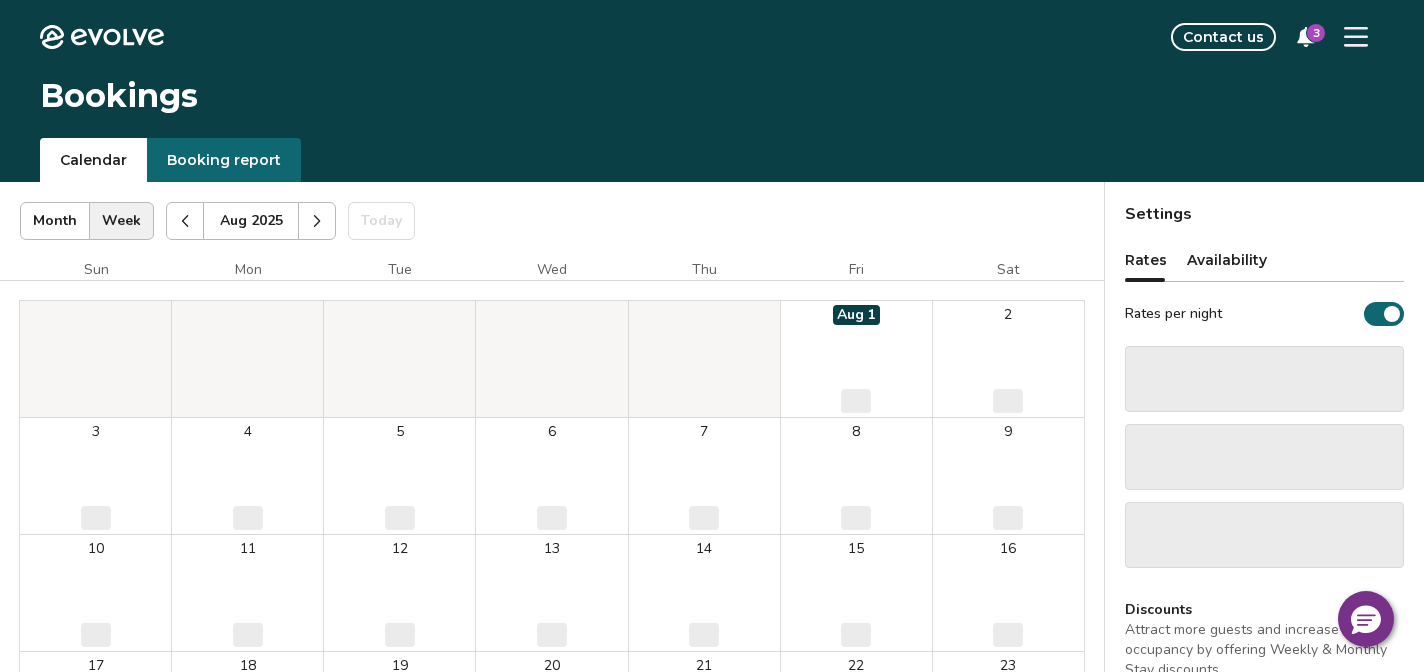 click on "3" at bounding box center (1316, 33) 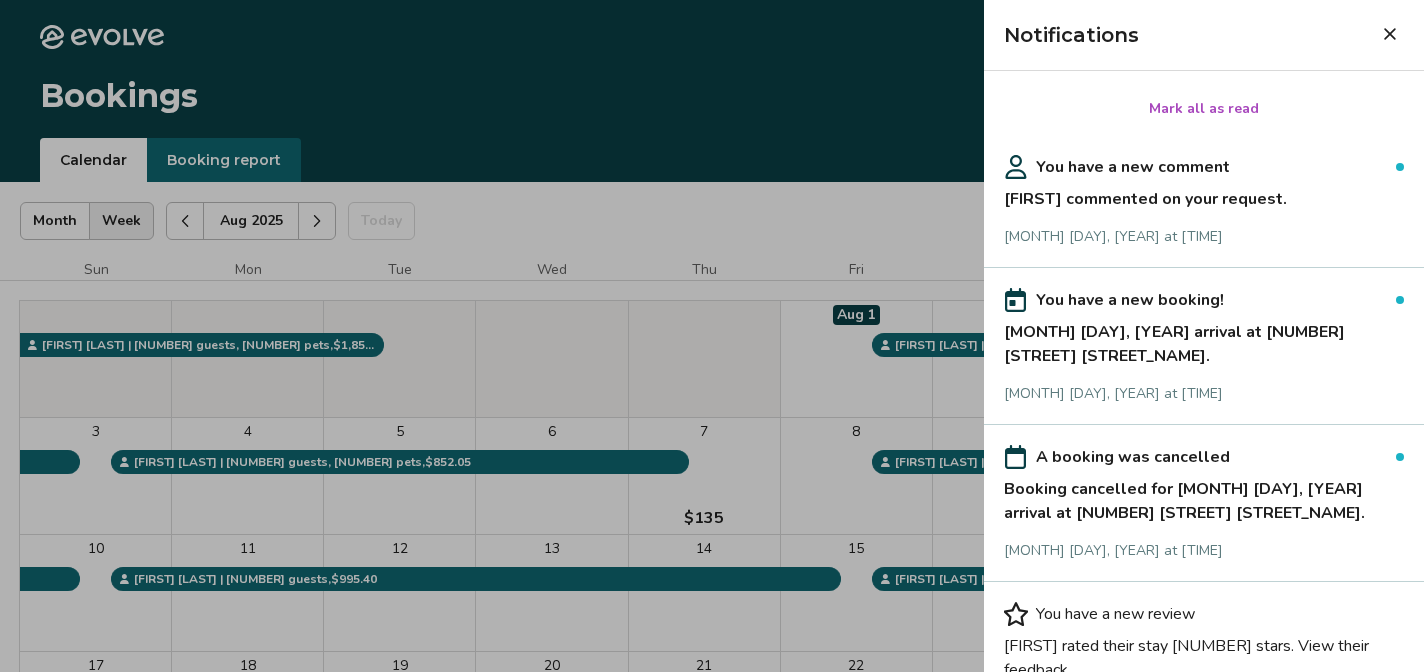 click on "Mark all as read" at bounding box center [1204, 109] 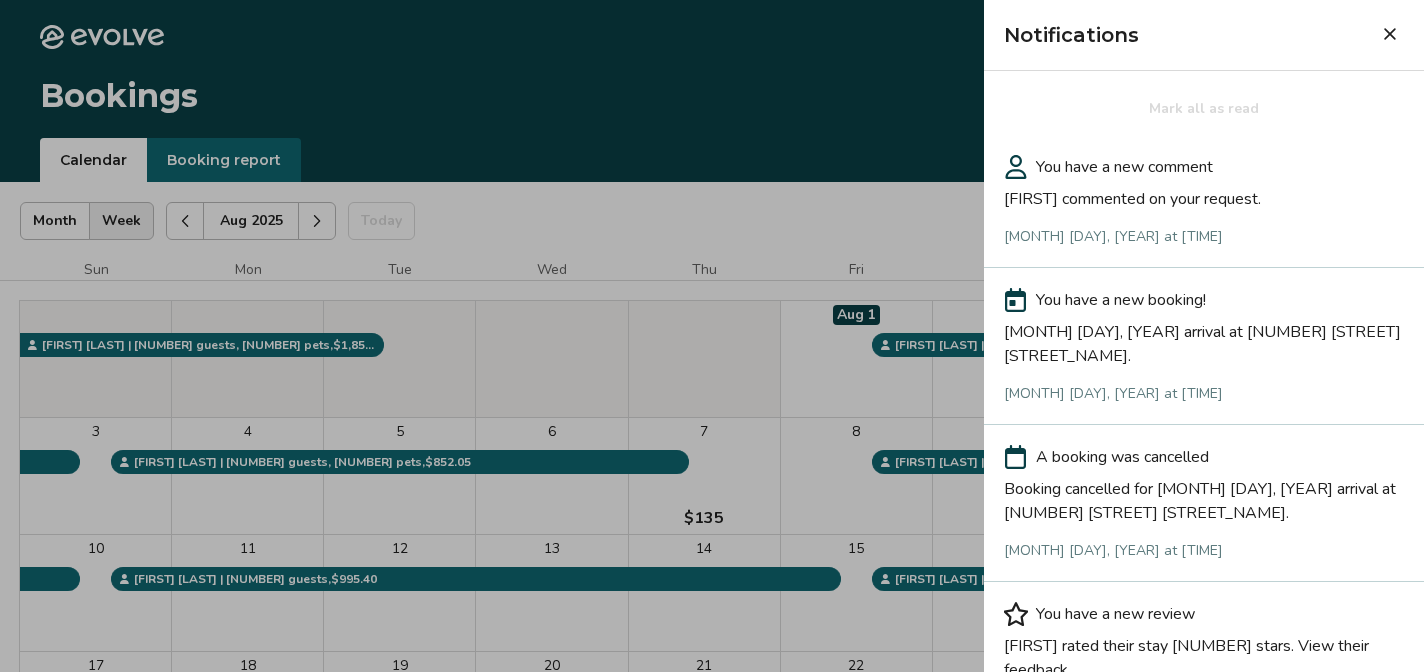 click on "[FIRST] commented on your request." at bounding box center [1204, 195] 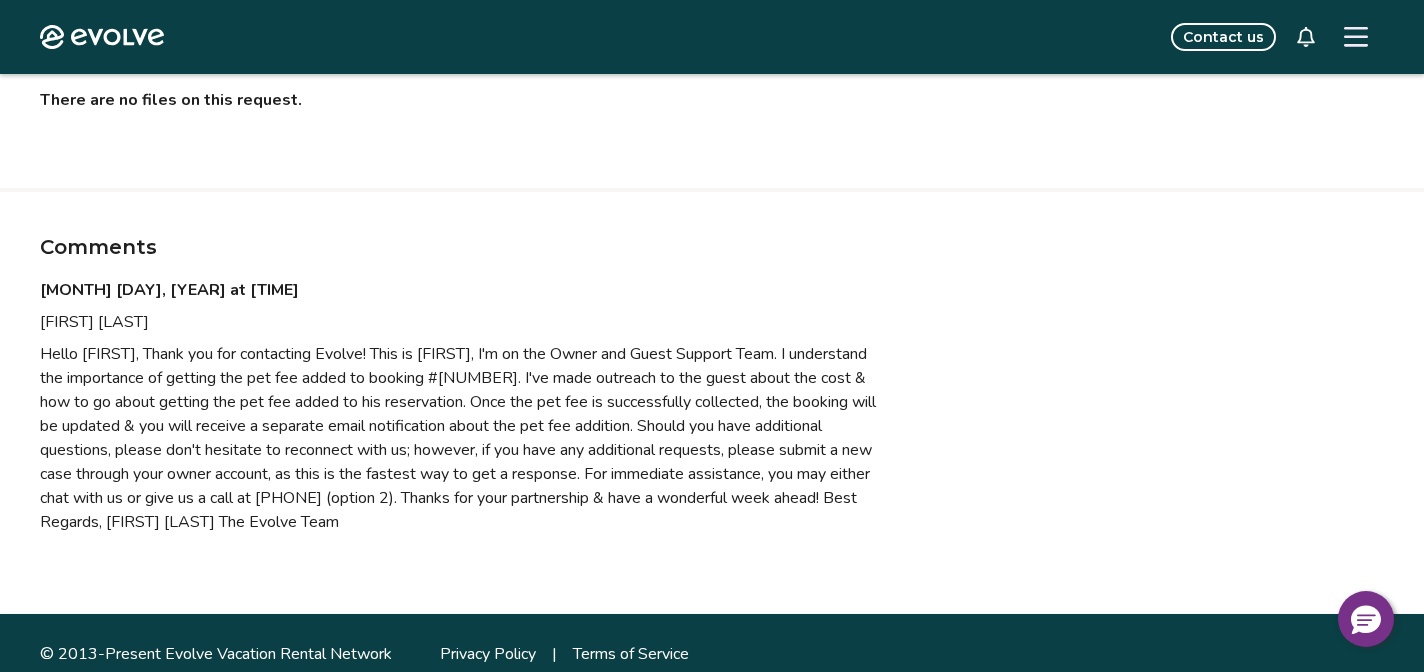 scroll, scrollTop: 0, scrollLeft: 0, axis: both 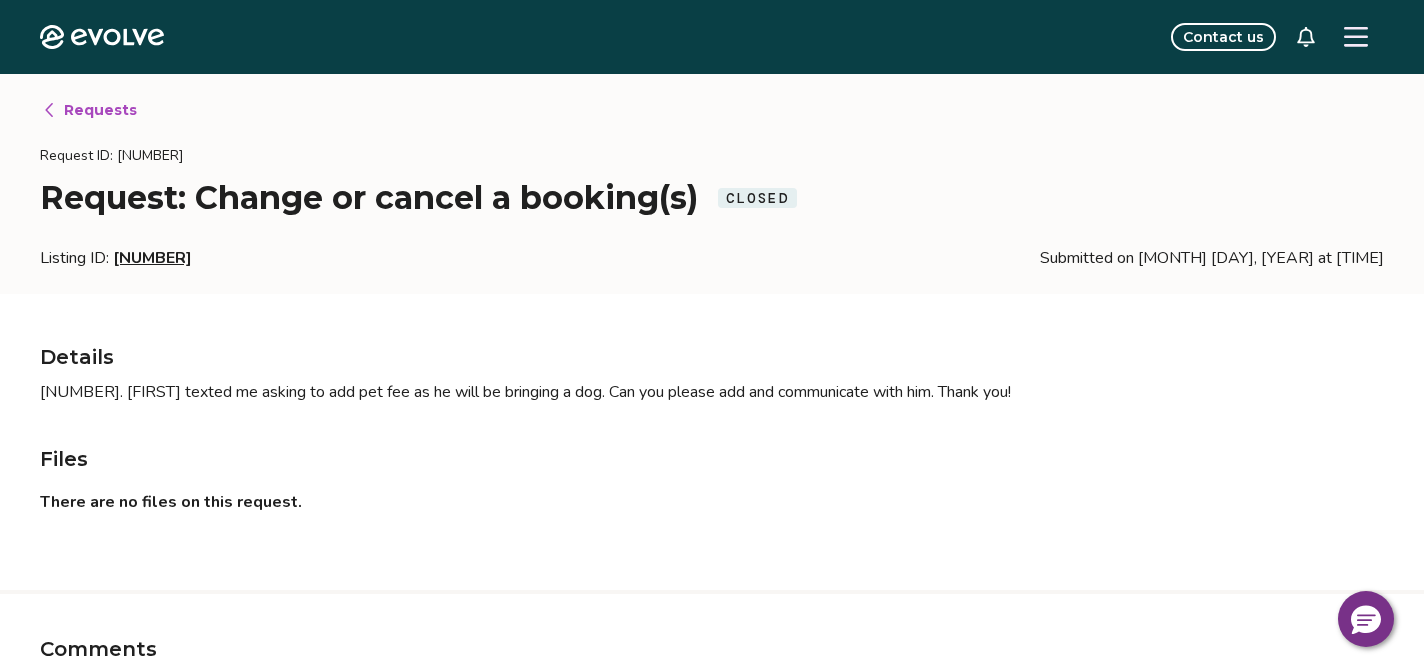 click on "Requests" at bounding box center [100, 110] 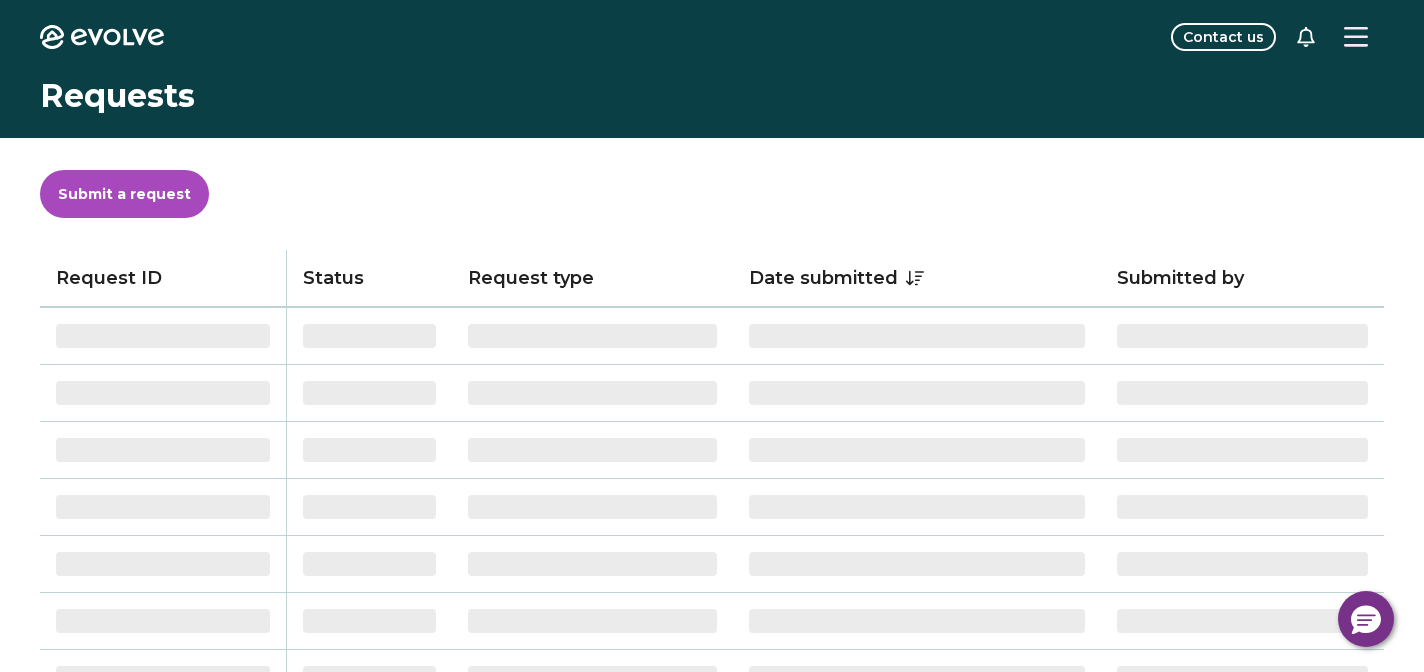 click 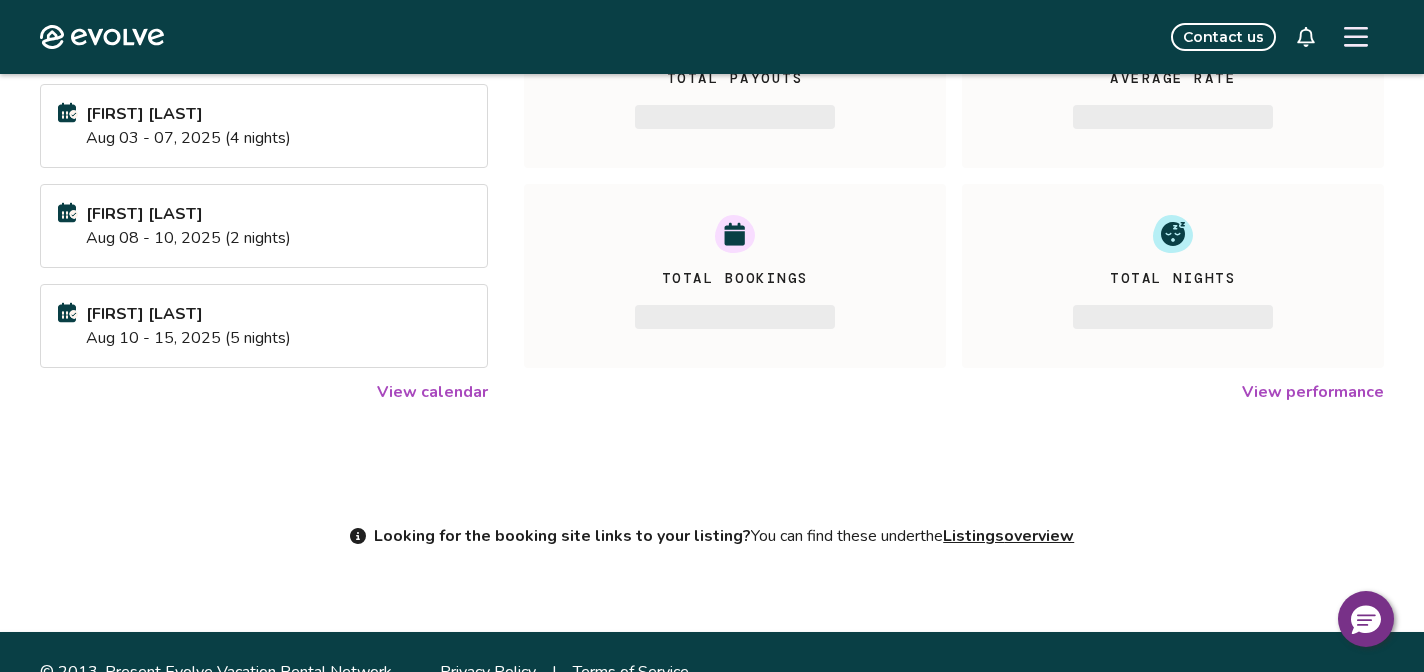 scroll, scrollTop: 350, scrollLeft: 0, axis: vertical 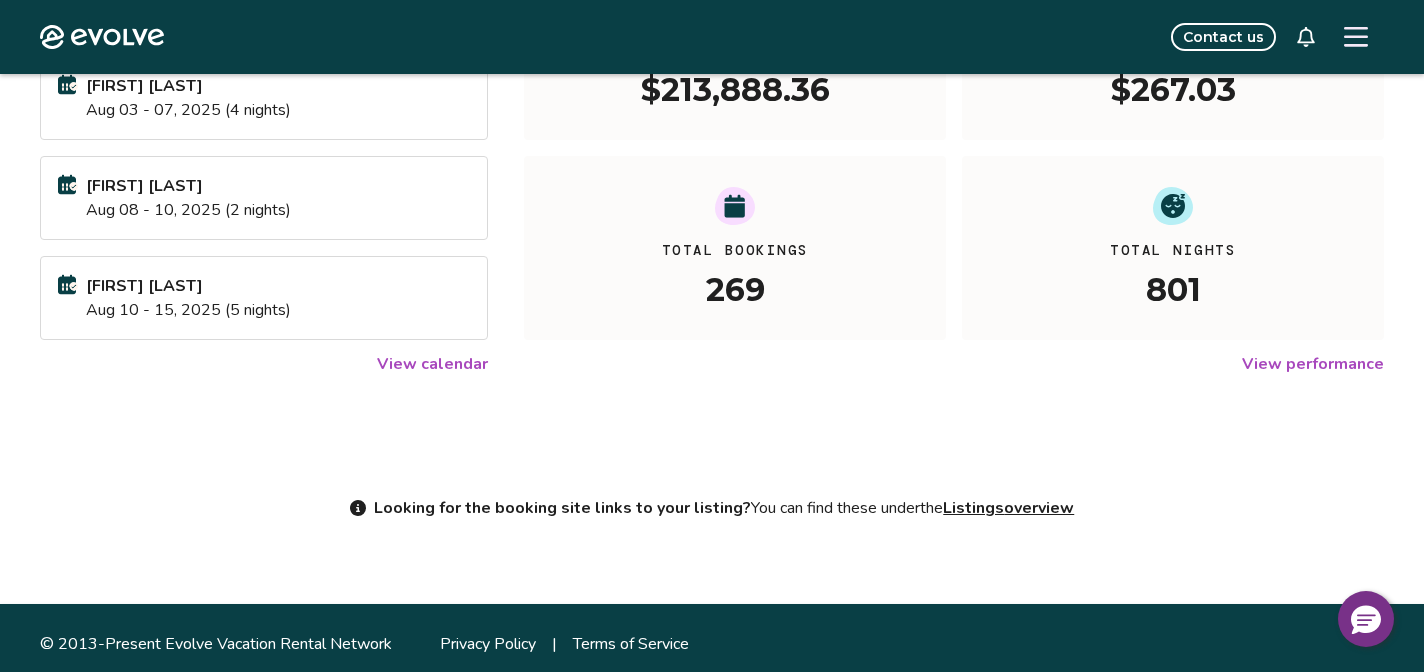 click on "View calendar" at bounding box center [432, 364] 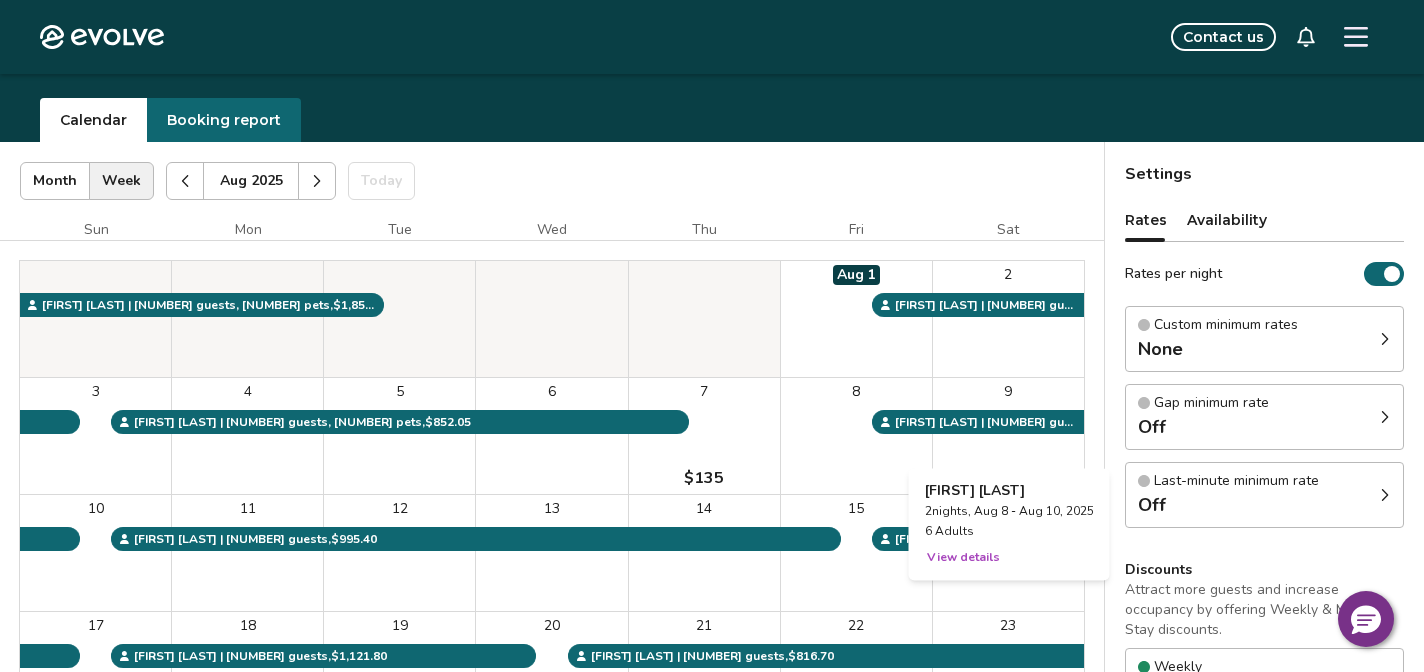 scroll, scrollTop: 34, scrollLeft: 0, axis: vertical 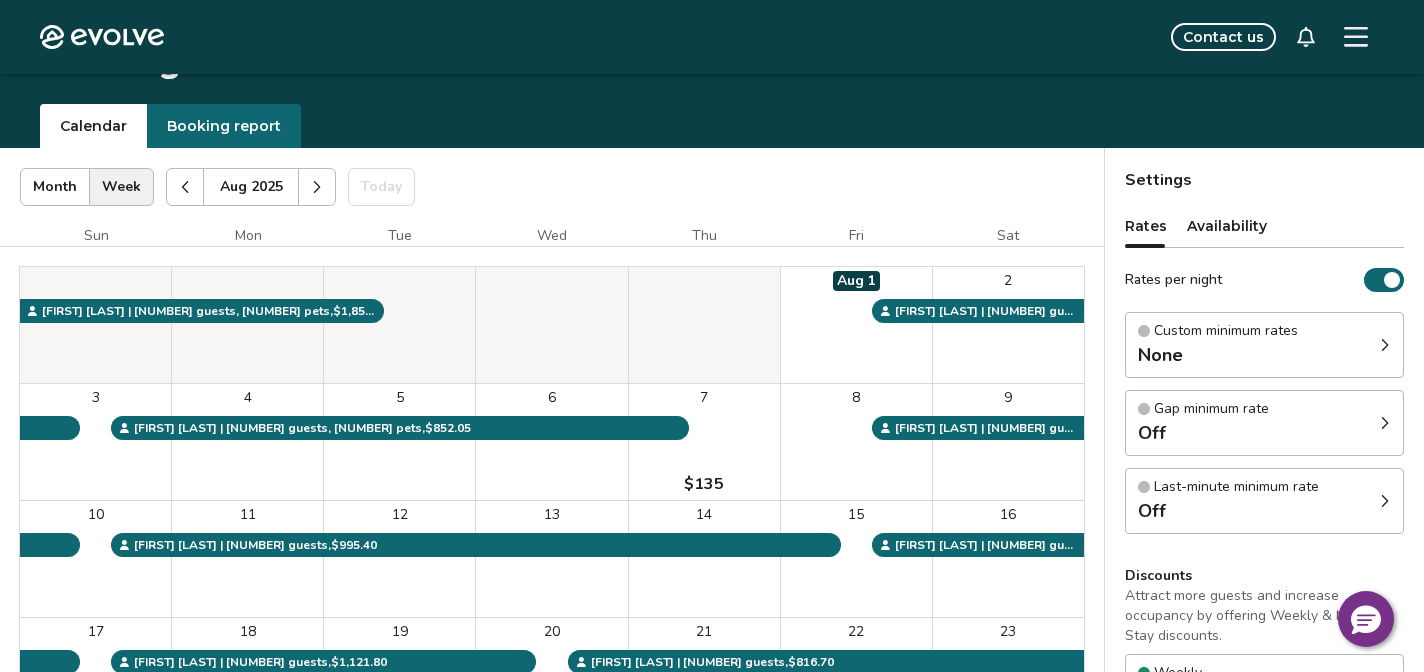 click at bounding box center [185, 187] 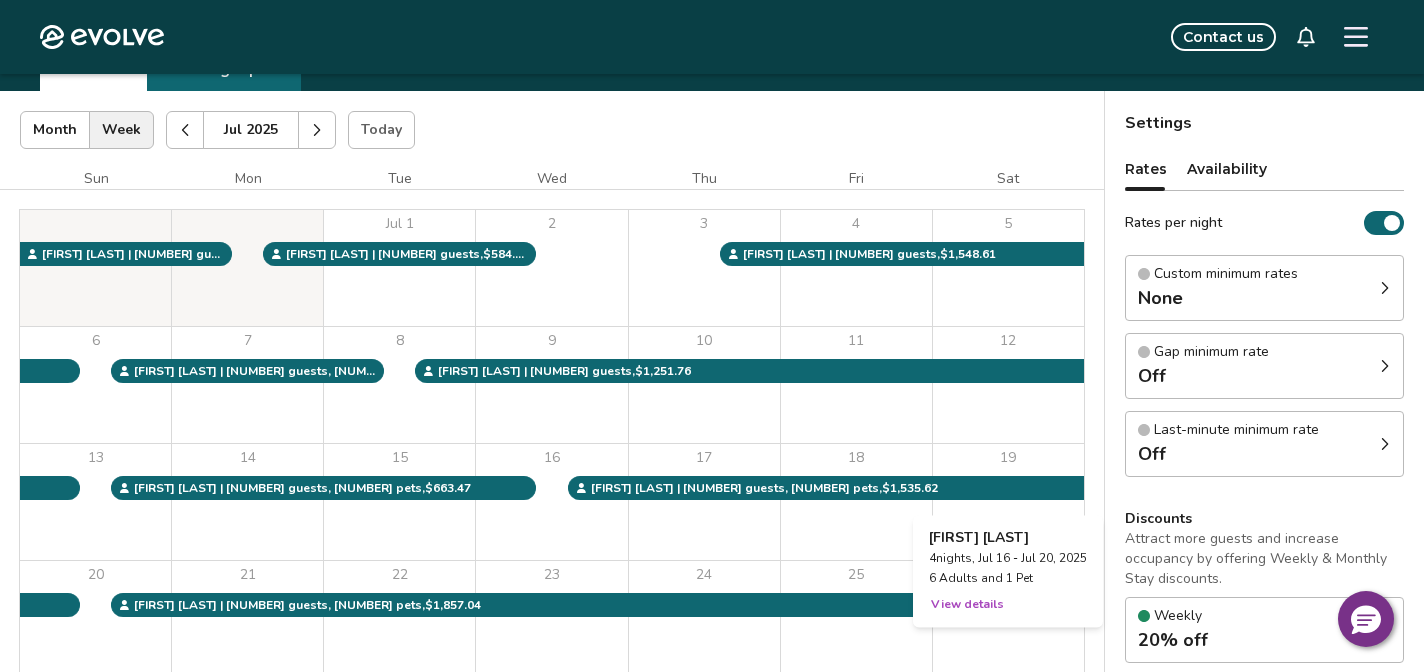 scroll, scrollTop: 88, scrollLeft: 0, axis: vertical 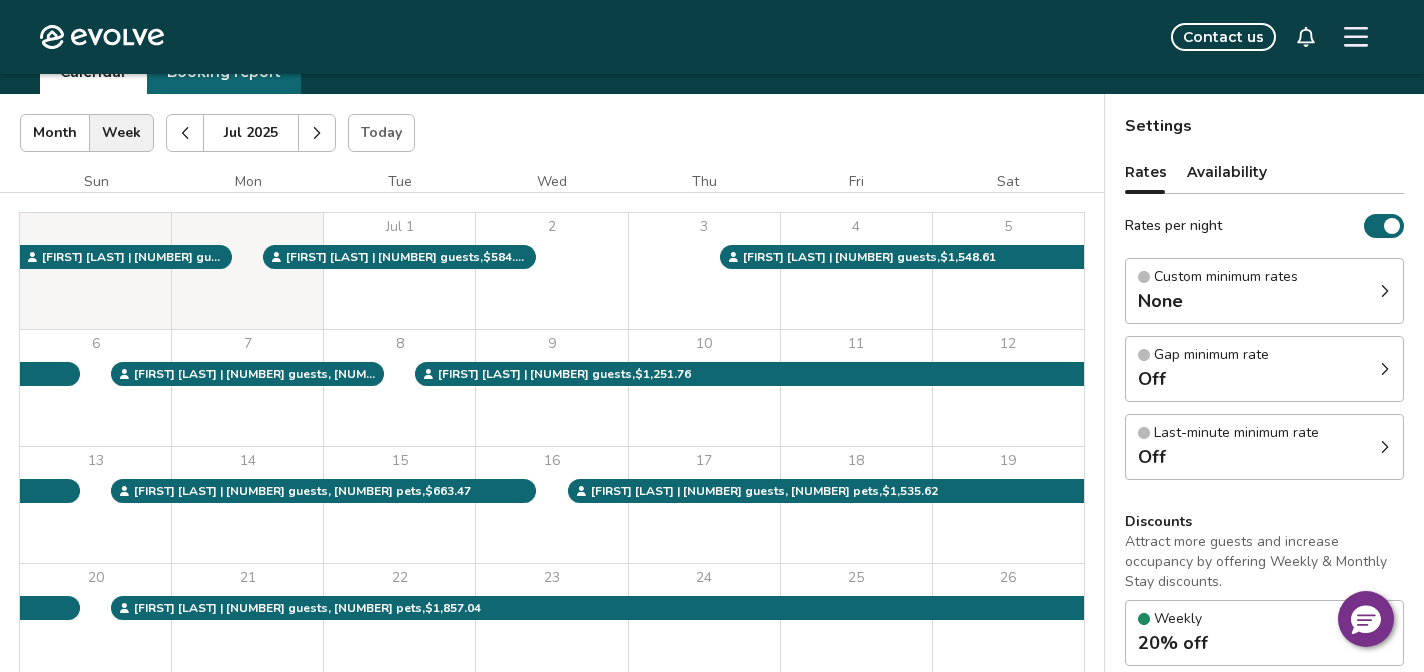 click at bounding box center [317, 133] 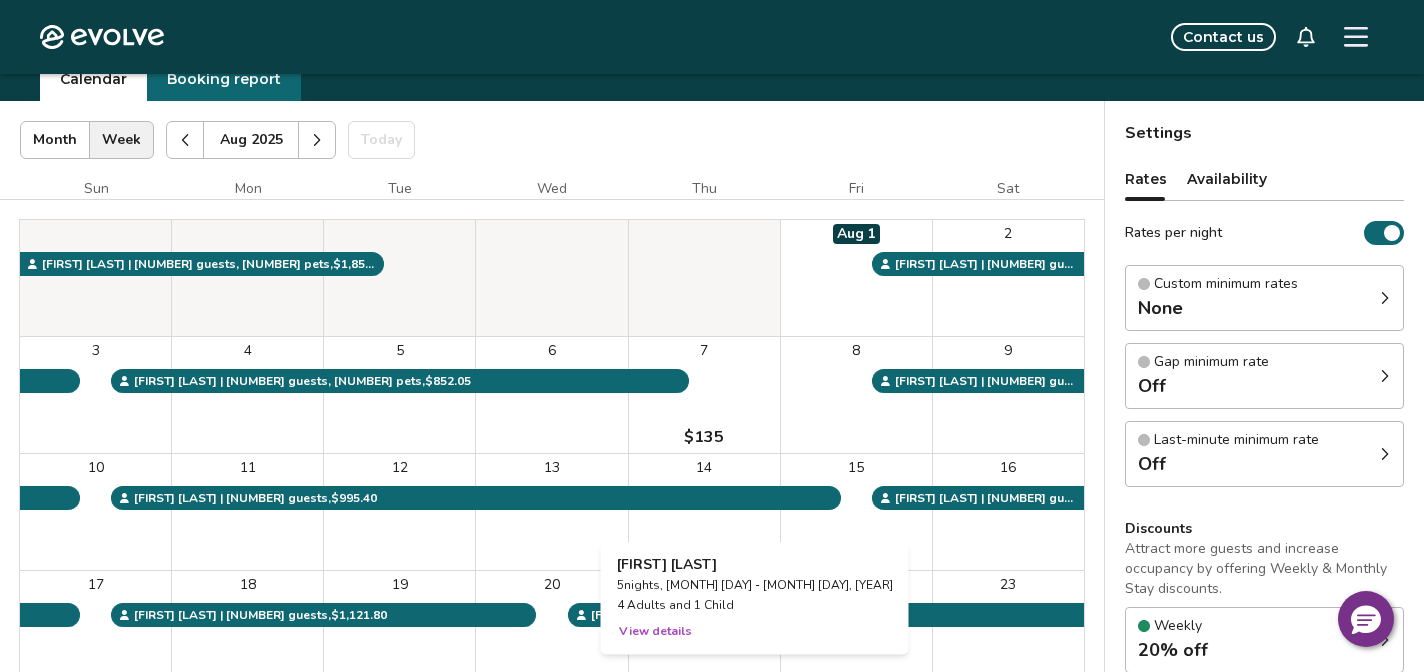 scroll, scrollTop: 76, scrollLeft: 0, axis: vertical 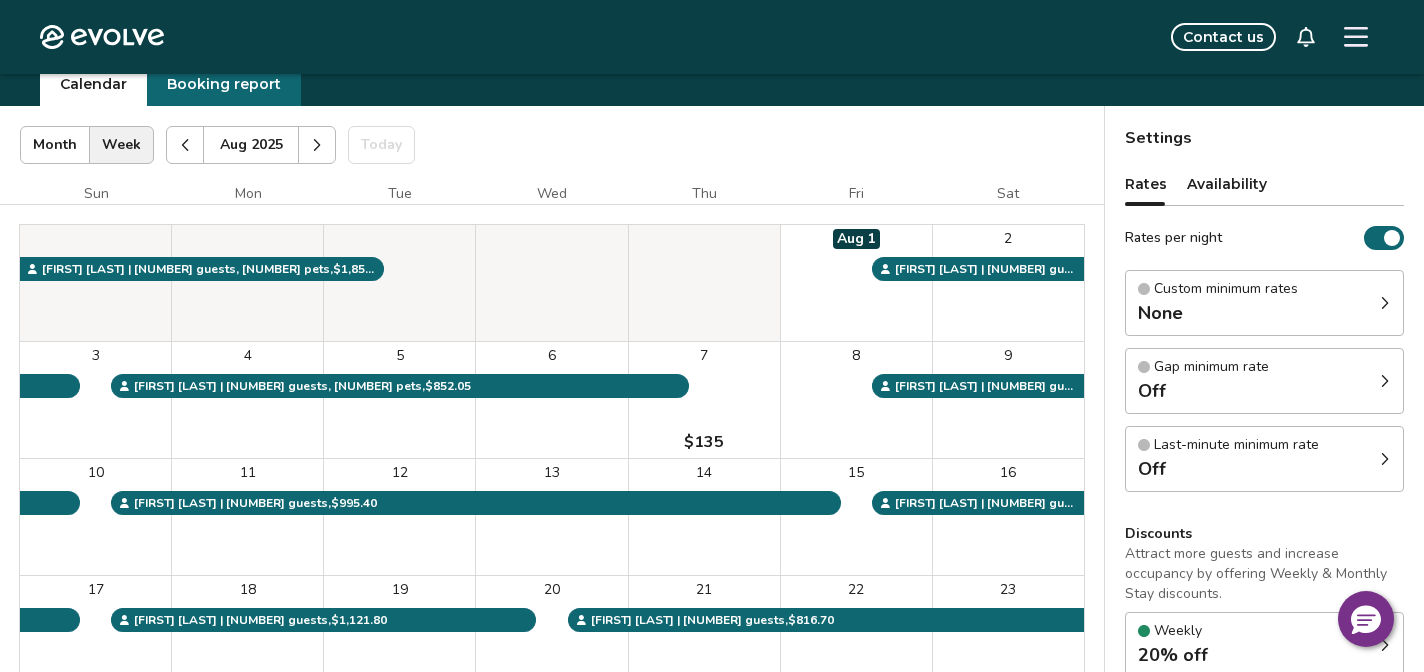 click at bounding box center [317, 145] 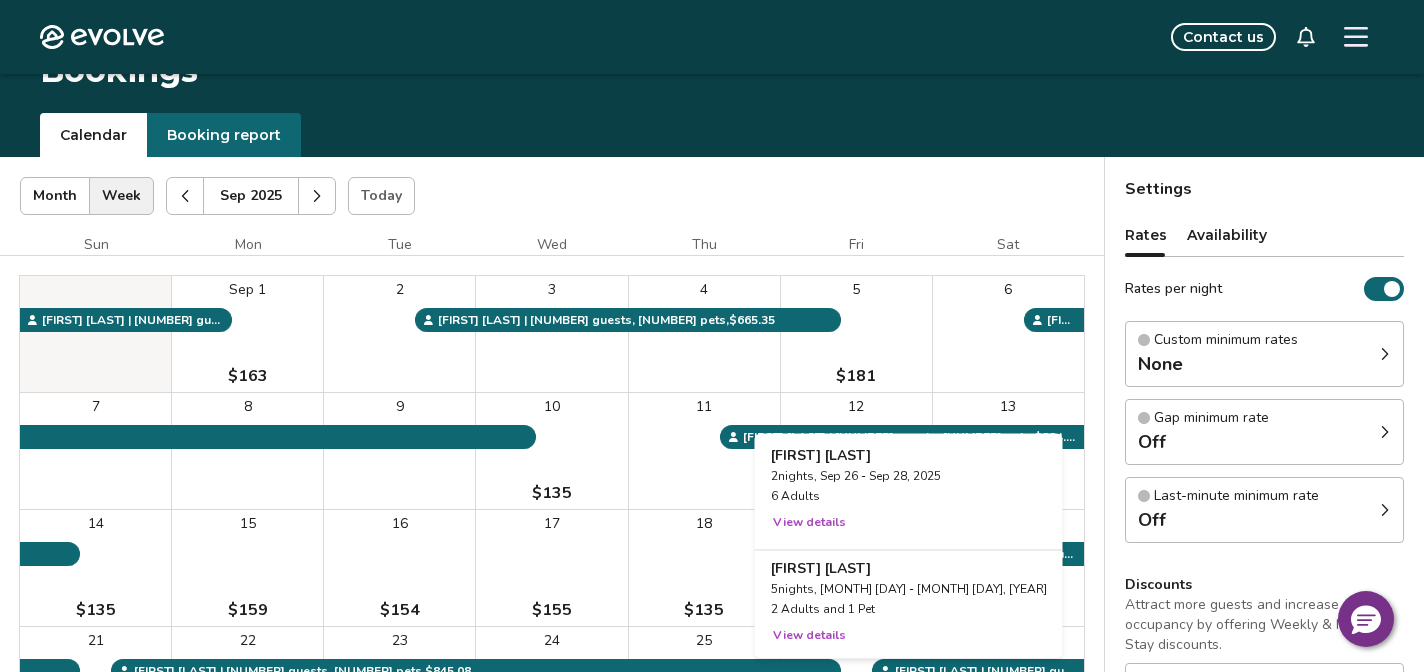 scroll, scrollTop: 26, scrollLeft: 0, axis: vertical 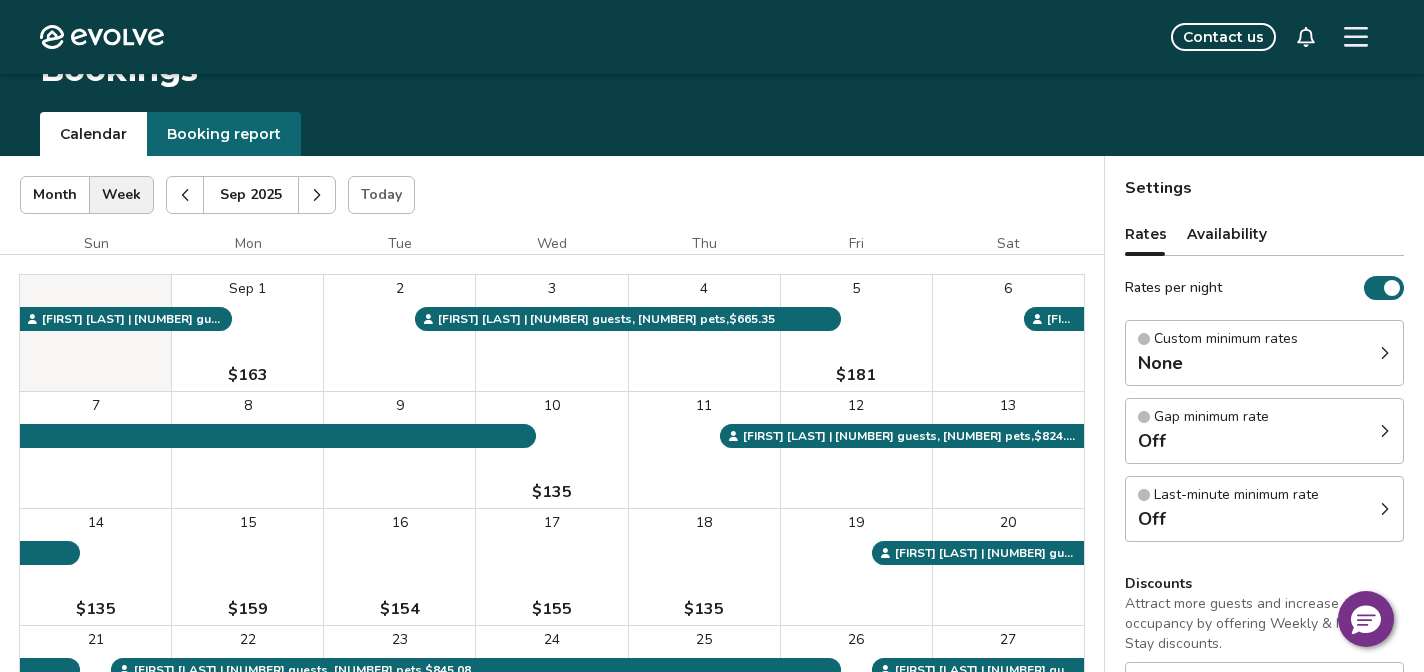 click at bounding box center [317, 195] 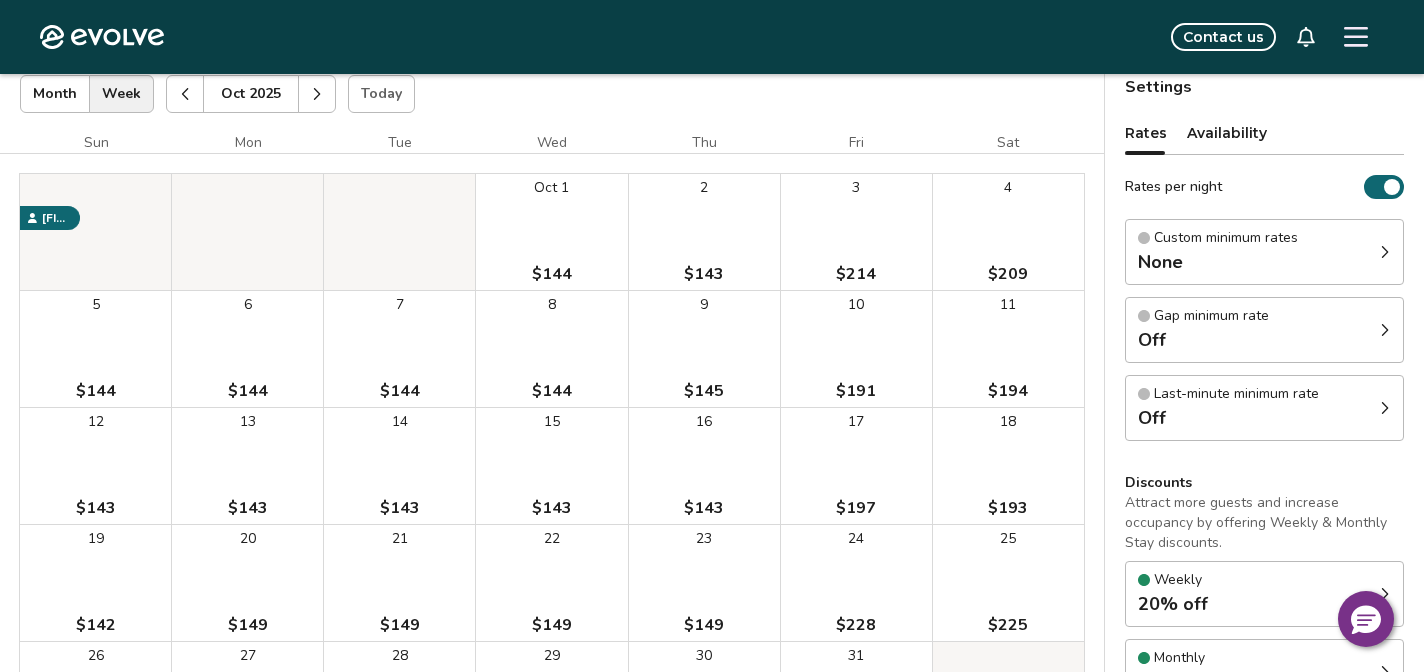 scroll, scrollTop: 102, scrollLeft: 0, axis: vertical 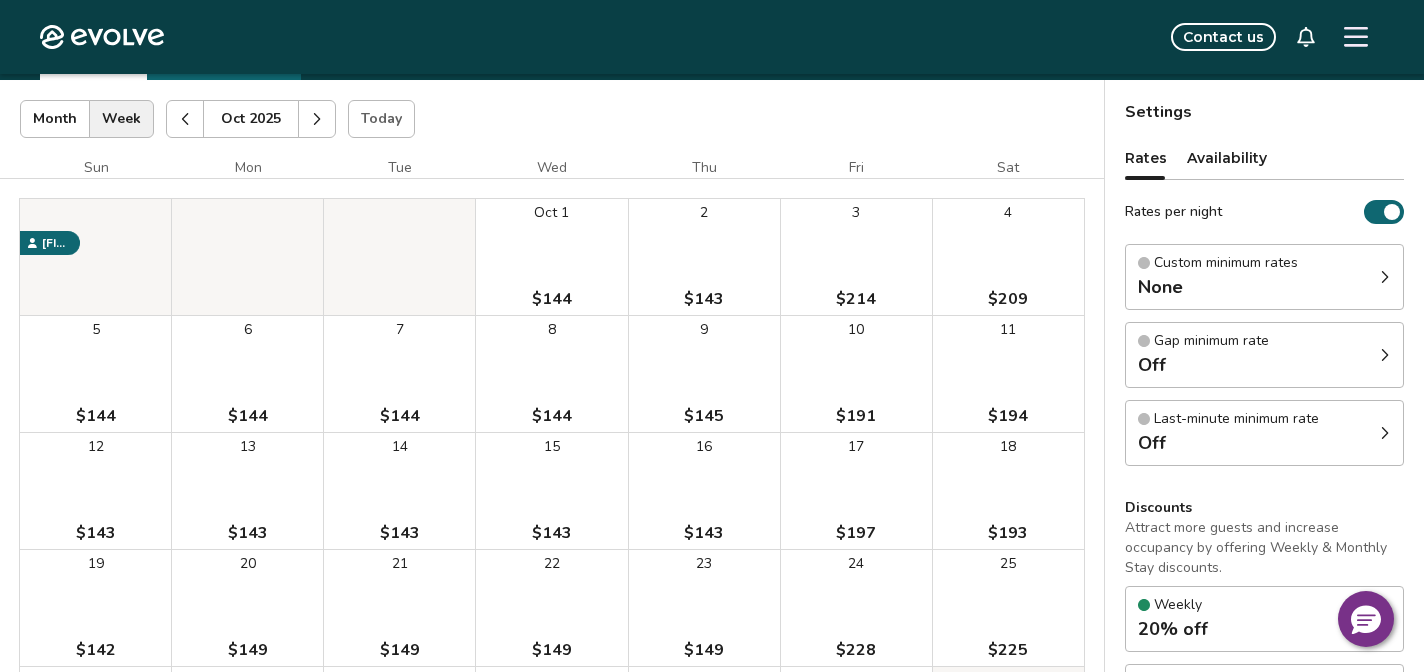 click at bounding box center [317, 119] 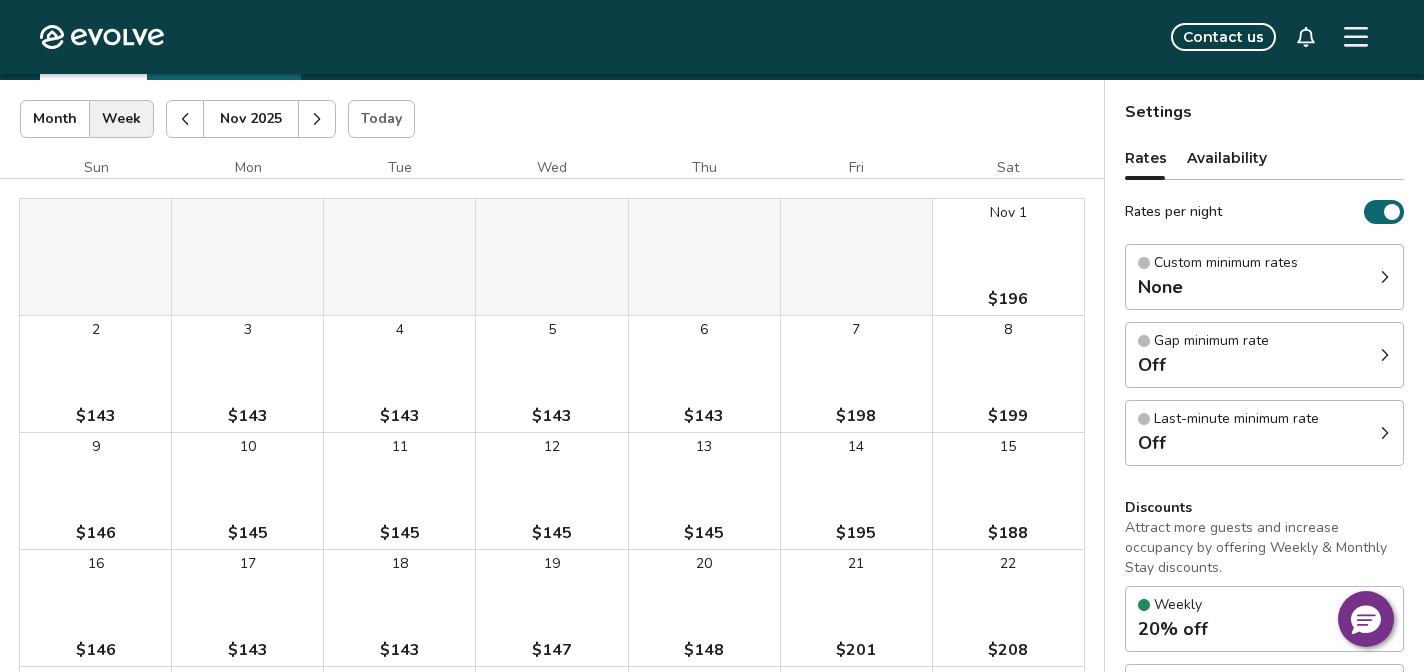 click on "Nov 2025" at bounding box center (251, 119) 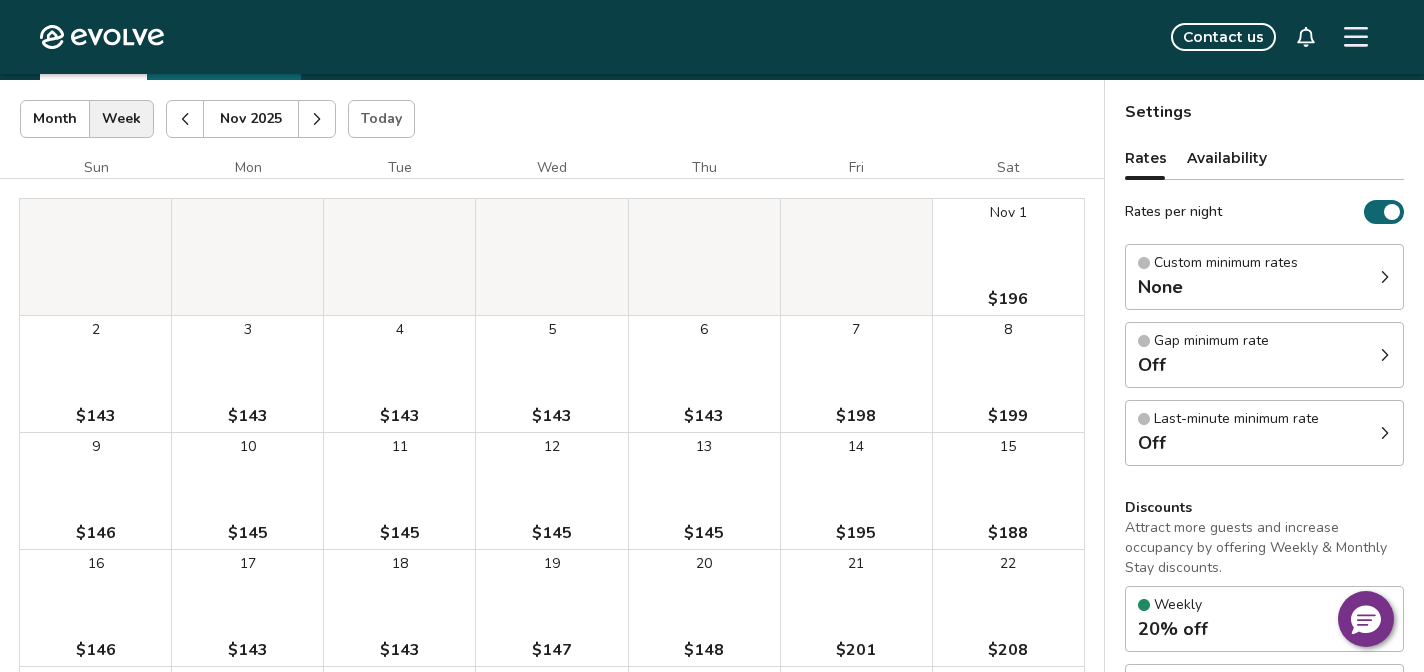 click at bounding box center [185, 119] 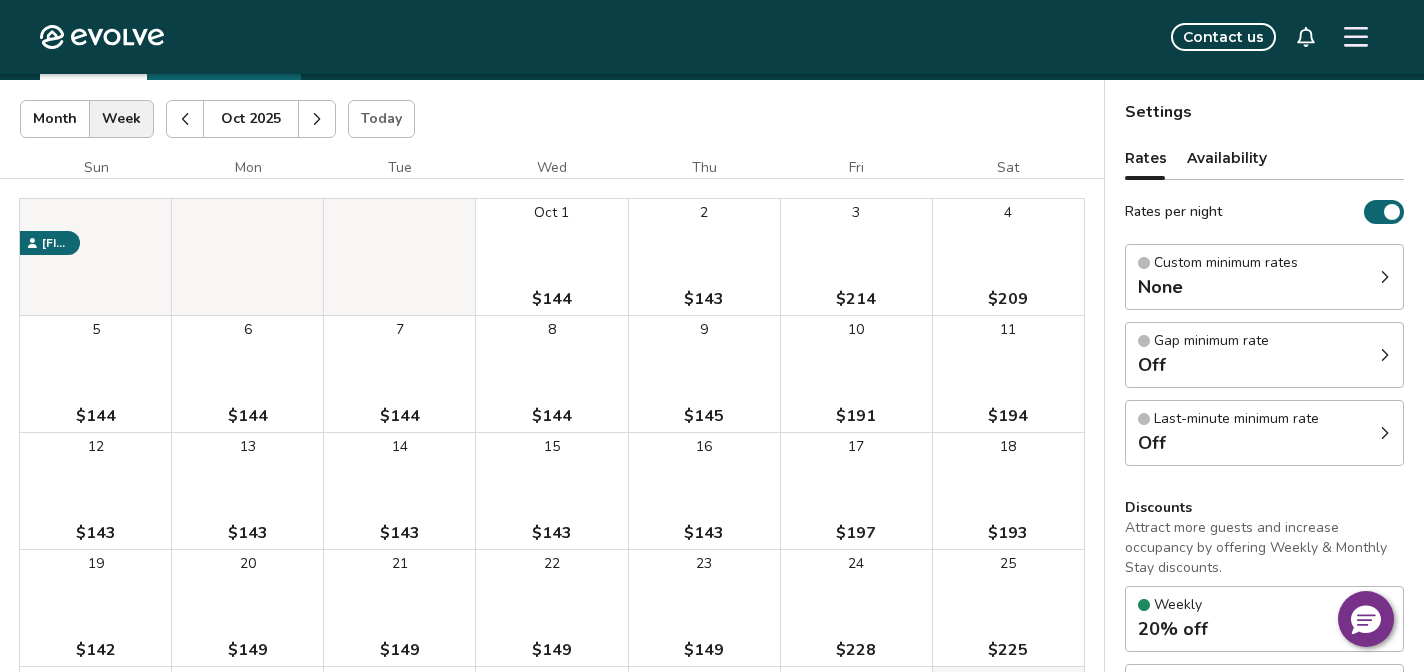 click at bounding box center [185, 119] 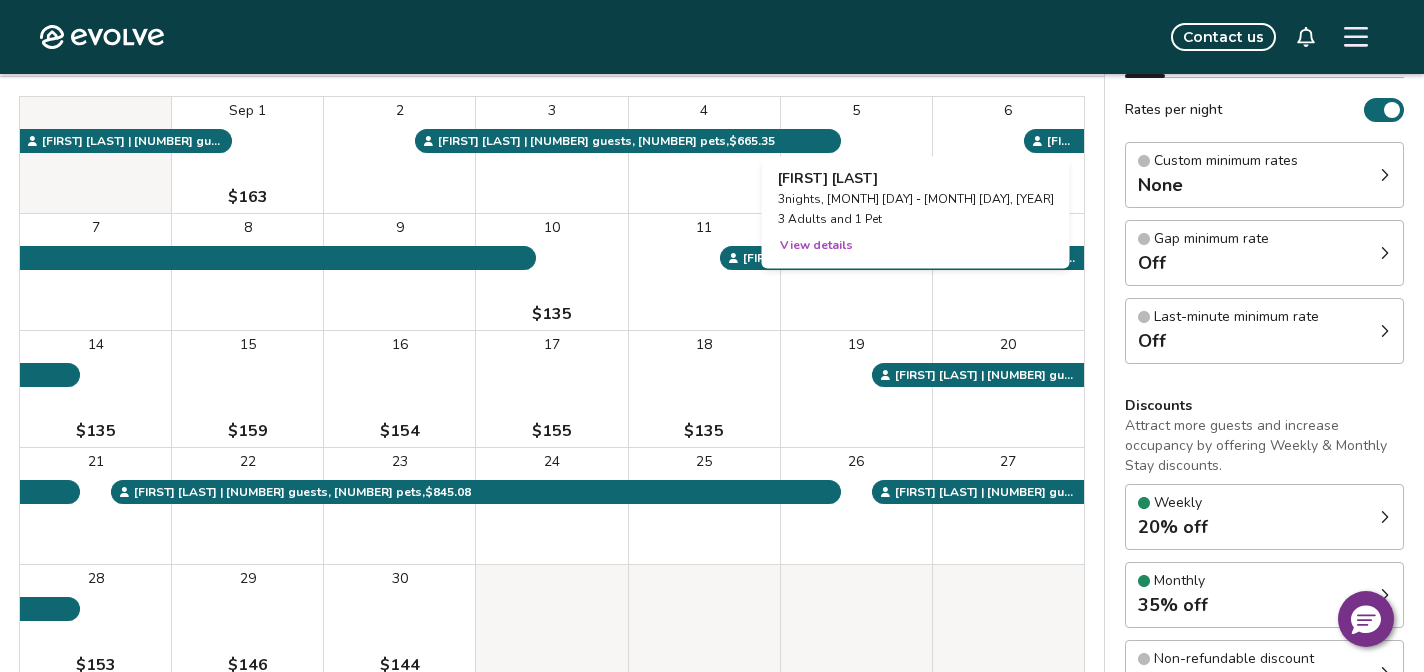 scroll, scrollTop: 229, scrollLeft: 0, axis: vertical 